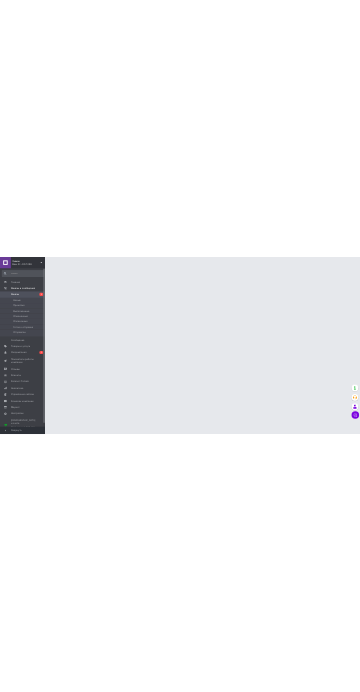 scroll, scrollTop: 0, scrollLeft: 0, axis: both 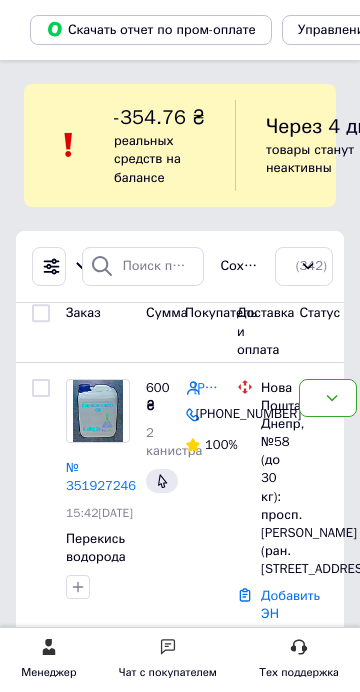 click on "Уведомления" at bounding box center [-119, 511] 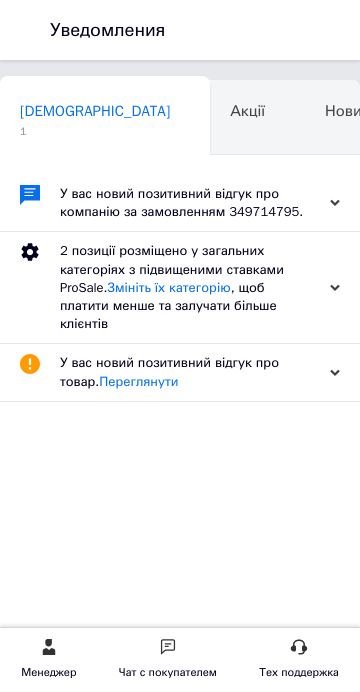 click on "У вас новий позитивний відгук про компанію за замовленням 349714795." at bounding box center [182, 203] 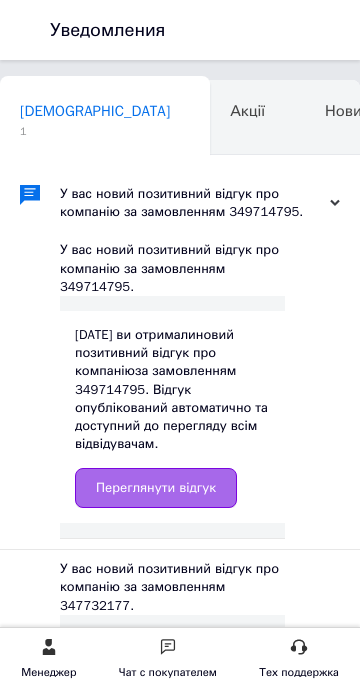 click on "Переглянути відгук" at bounding box center (156, 488) 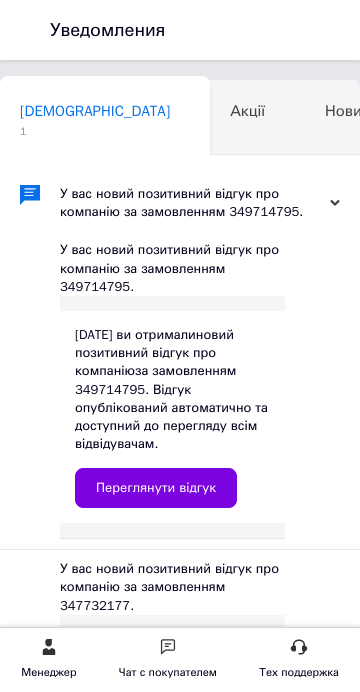 click on "Каталог ProSale" at bounding box center [557, 111] 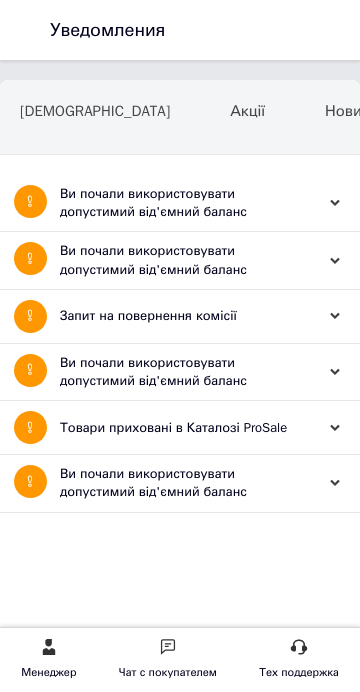 click on "0 3" at bounding box center (-28, 176) 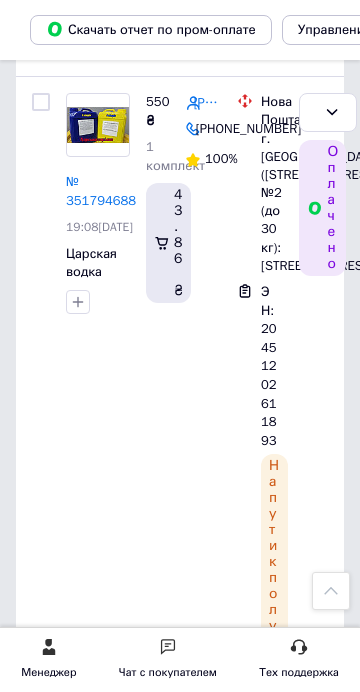 scroll, scrollTop: 1600, scrollLeft: 0, axis: vertical 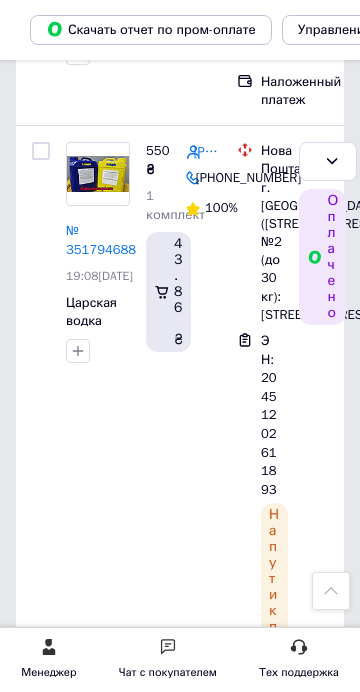 click on "Отправлен" at bounding box center [316, 4467] 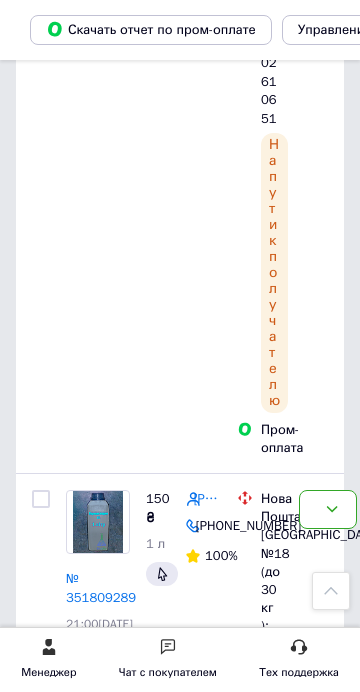 scroll, scrollTop: 800, scrollLeft: 0, axis: vertical 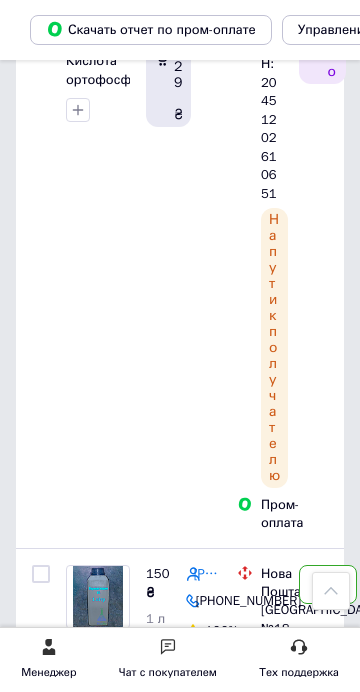 click 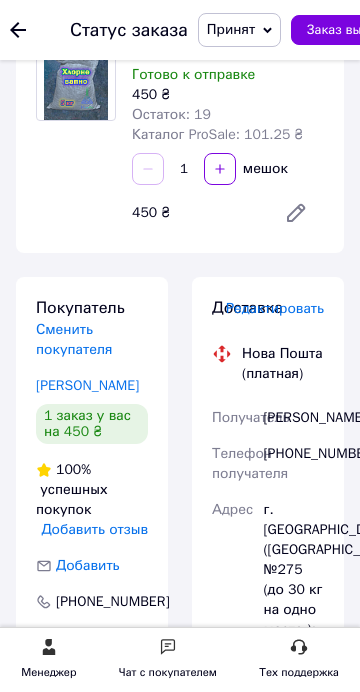scroll, scrollTop: 200, scrollLeft: 0, axis: vertical 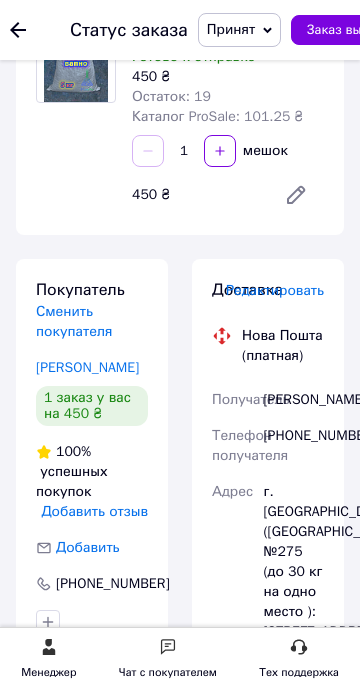 click at bounding box center (268, 1142) 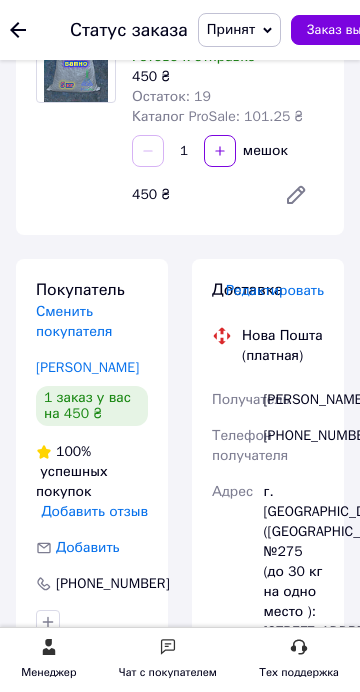 type on "20451203148151" 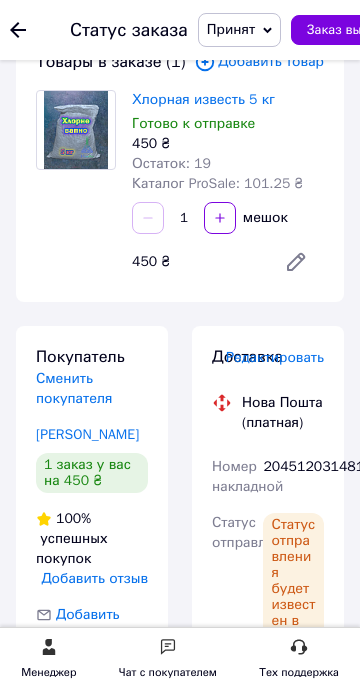 scroll, scrollTop: 100, scrollLeft: 0, axis: vertical 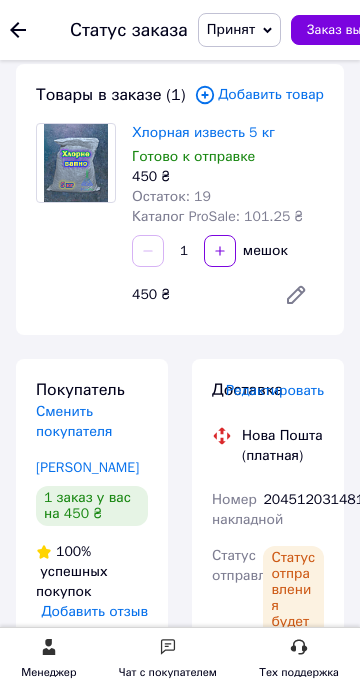 click on "Принят" at bounding box center [231, 29] 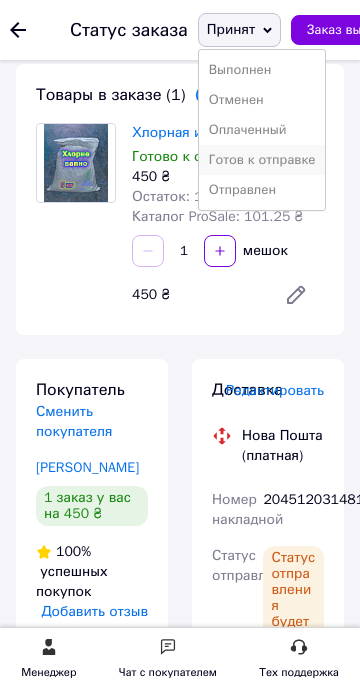click on "Готов к отправке" at bounding box center (262, 160) 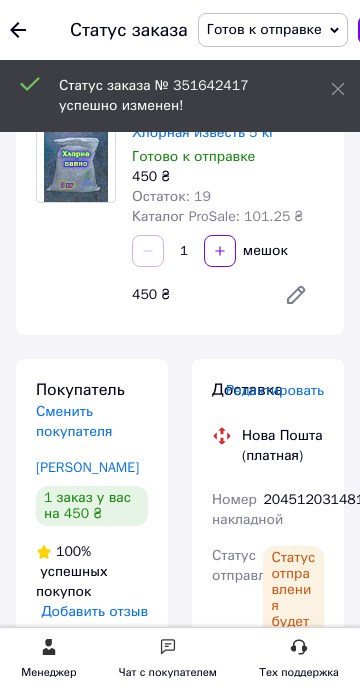 click 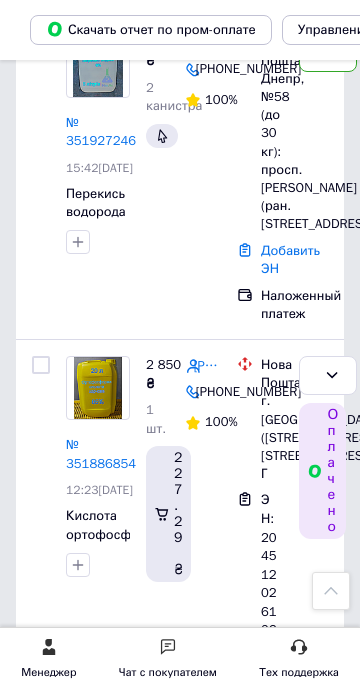 scroll, scrollTop: 300, scrollLeft: 0, axis: vertical 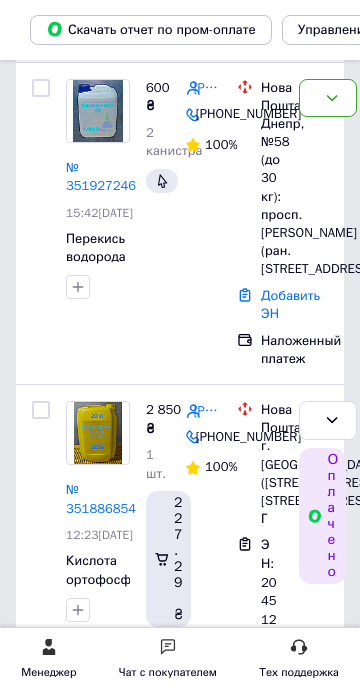 click on "Готов к отправке" at bounding box center (316, 1461) 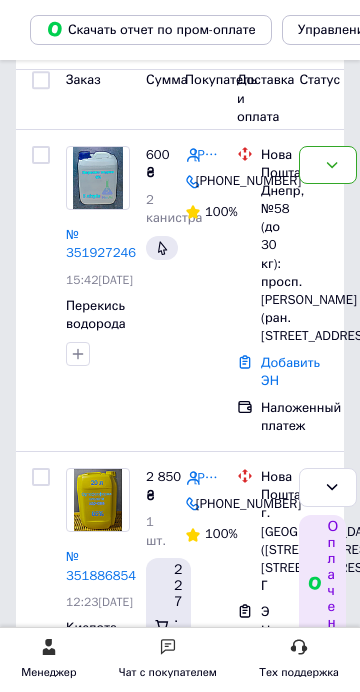 scroll, scrollTop: 200, scrollLeft: 0, axis: vertical 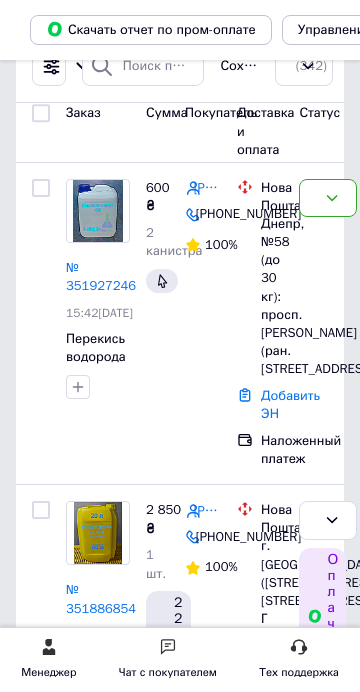 click on "Новый" at bounding box center (316, 1184) 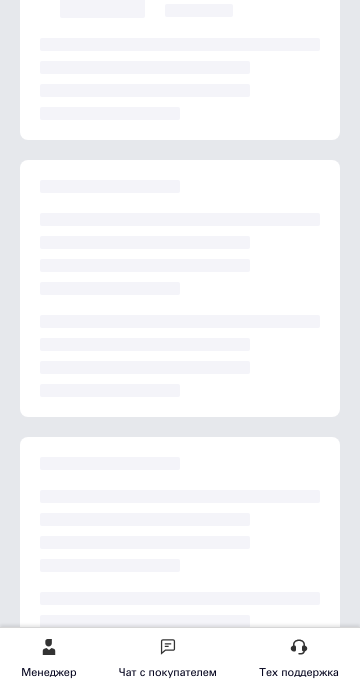 scroll, scrollTop: 0, scrollLeft: 0, axis: both 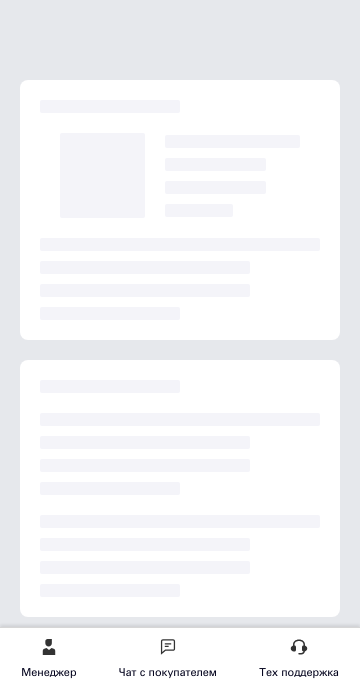 drag, startPoint x: 1403, startPoint y: 823, endPoint x: 1403, endPoint y: 812, distance: 11 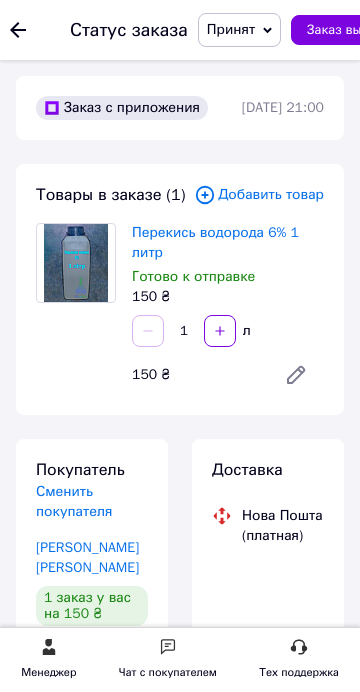 drag, startPoint x: 1348, startPoint y: 873, endPoint x: 1318, endPoint y: 884, distance: 31.95309 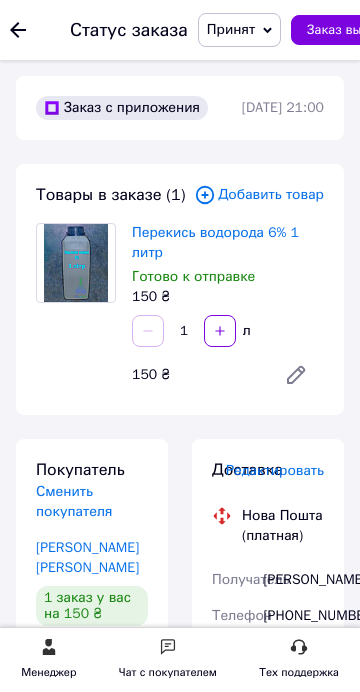 click at bounding box center (268, 1262) 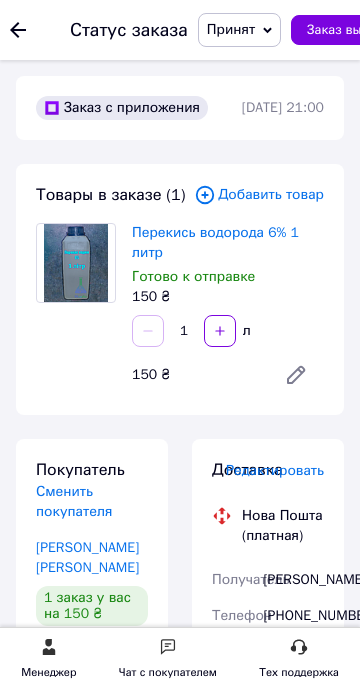 paste on "20451203152943" 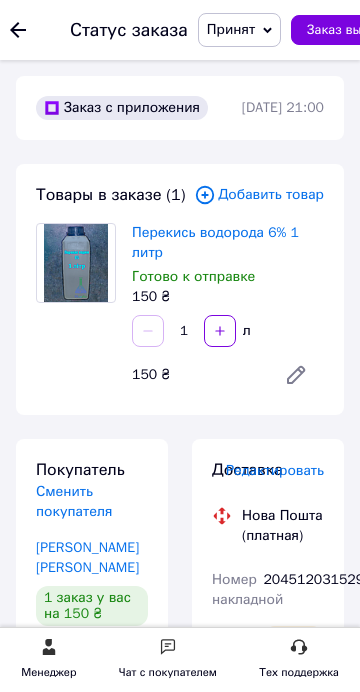 click on "Принят" at bounding box center [231, 29] 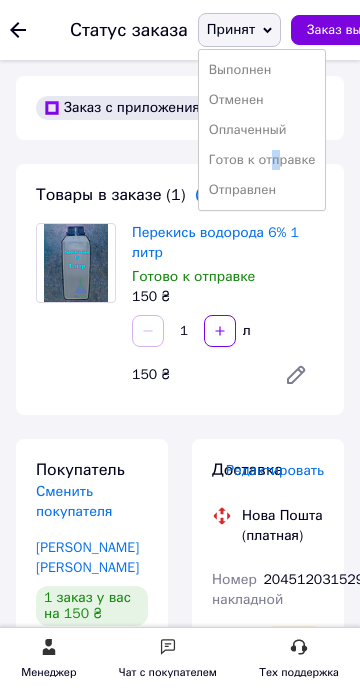 click on "Готов к отправке" at bounding box center [262, 160] 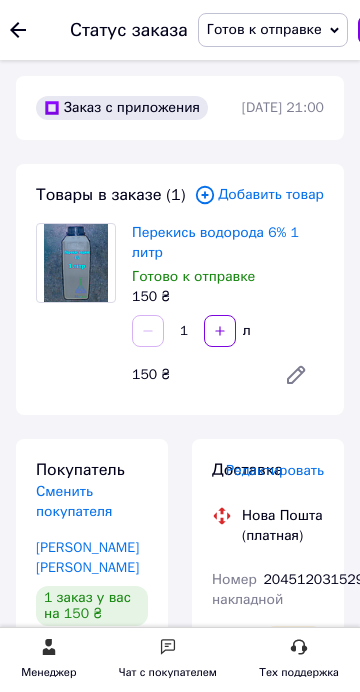 click 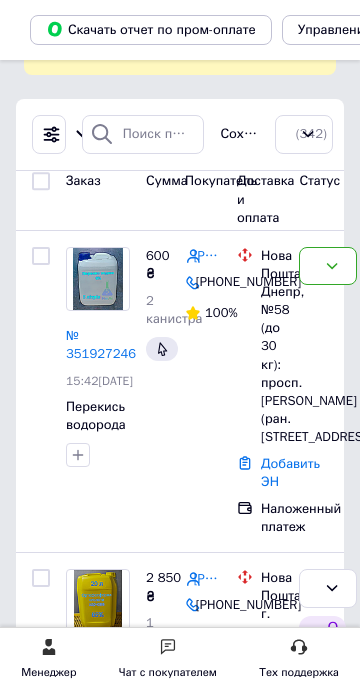 scroll, scrollTop: 100, scrollLeft: 0, axis: vertical 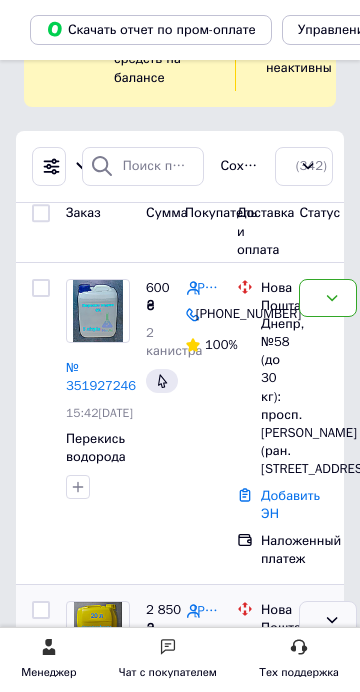 click on "Готов к отправке" at bounding box center [316, 620] 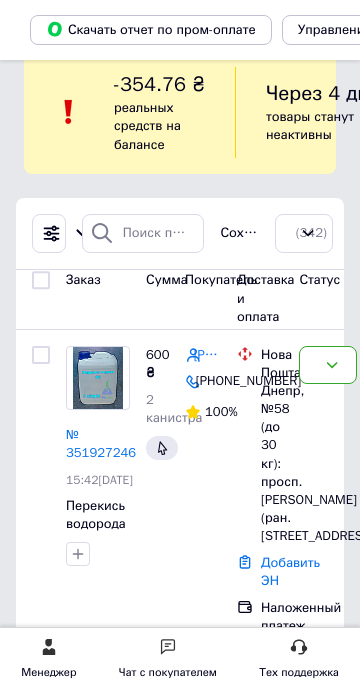 scroll, scrollTop: 0, scrollLeft: 0, axis: both 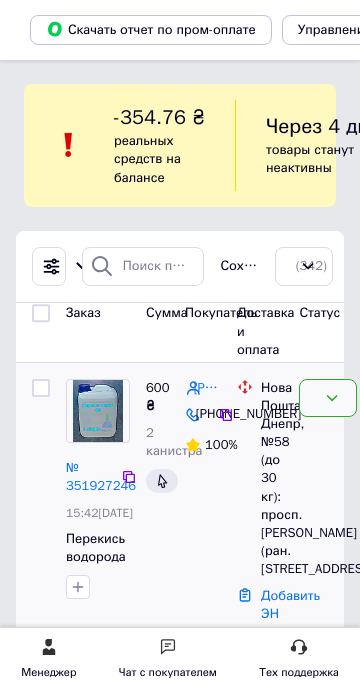 click on "Новый" at bounding box center [316, 398] 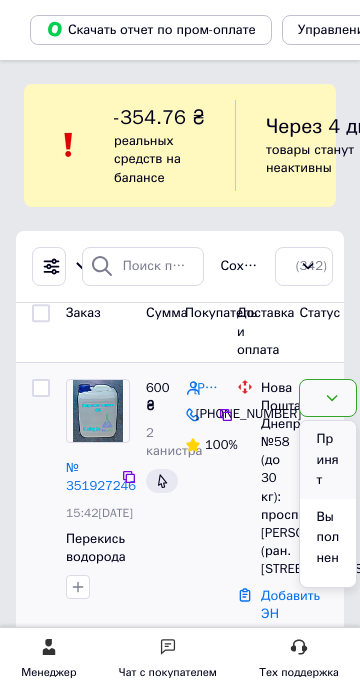 click on "Принят" at bounding box center [328, 460] 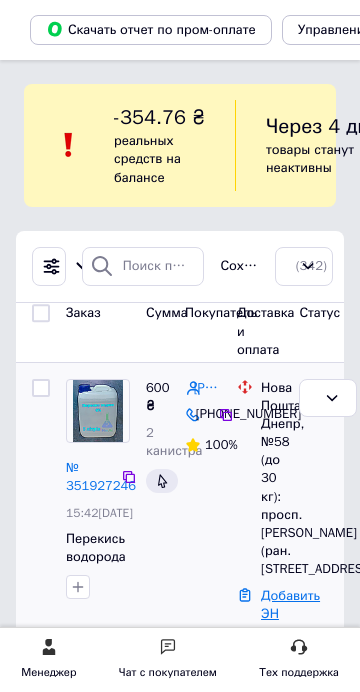 click on "Добавить ЭН" at bounding box center [290, 605] 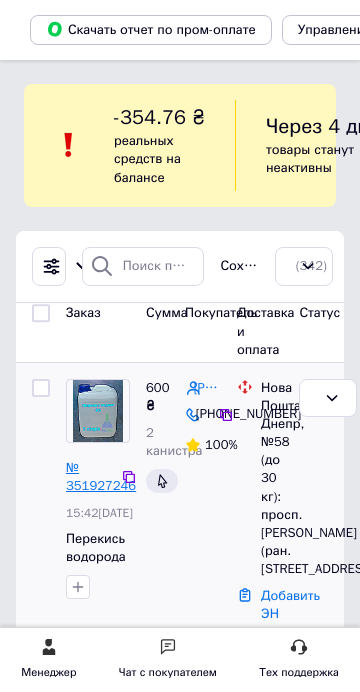 click on "№ 351927246" at bounding box center [101, 477] 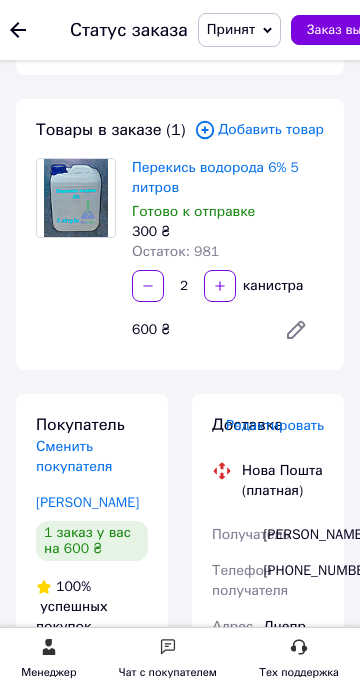 scroll, scrollTop: 100, scrollLeft: 0, axis: vertical 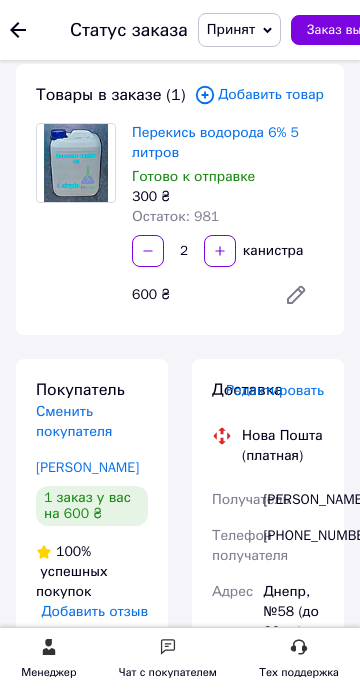 click at bounding box center (268, 1182) 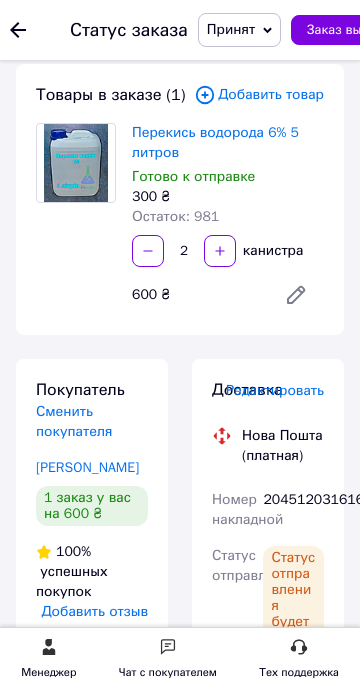 click on "Принят" at bounding box center (231, 29) 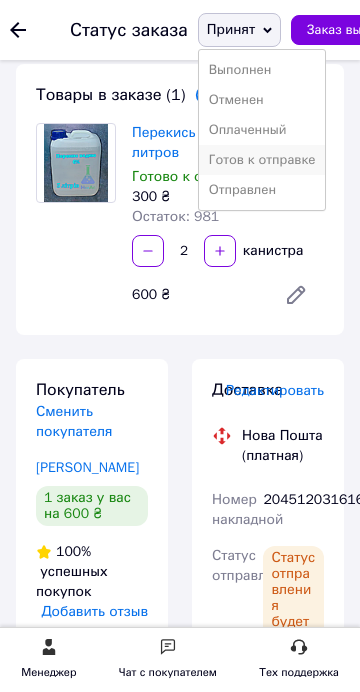 click on "Готов к отправке" at bounding box center [262, 160] 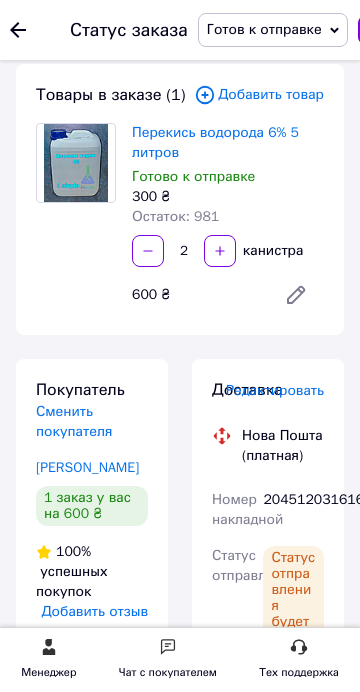 click at bounding box center [30, 30] 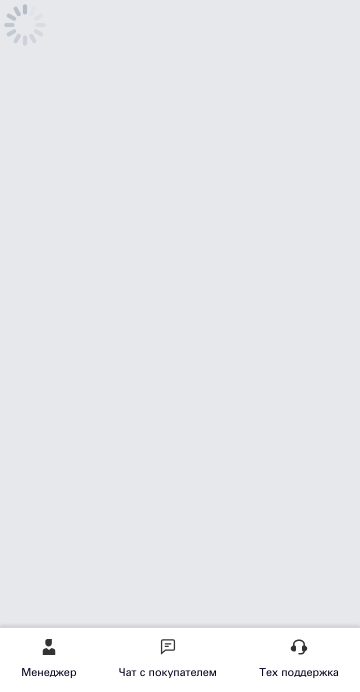 scroll, scrollTop: 0, scrollLeft: 0, axis: both 